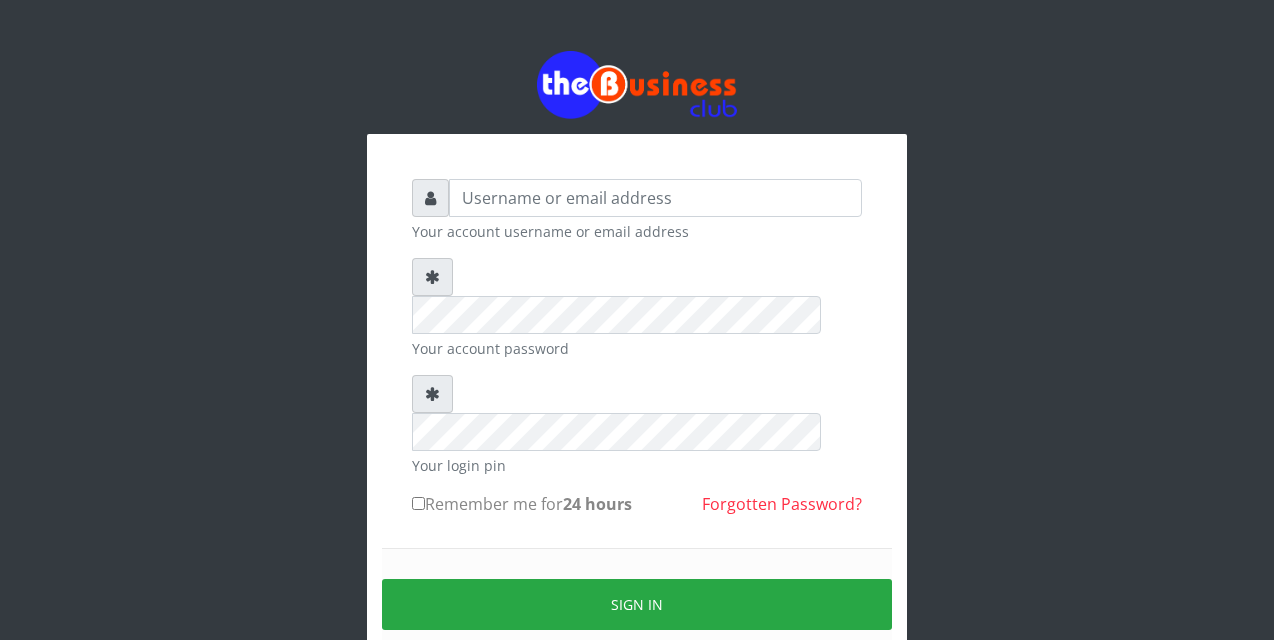 scroll, scrollTop: 0, scrollLeft: 0, axis: both 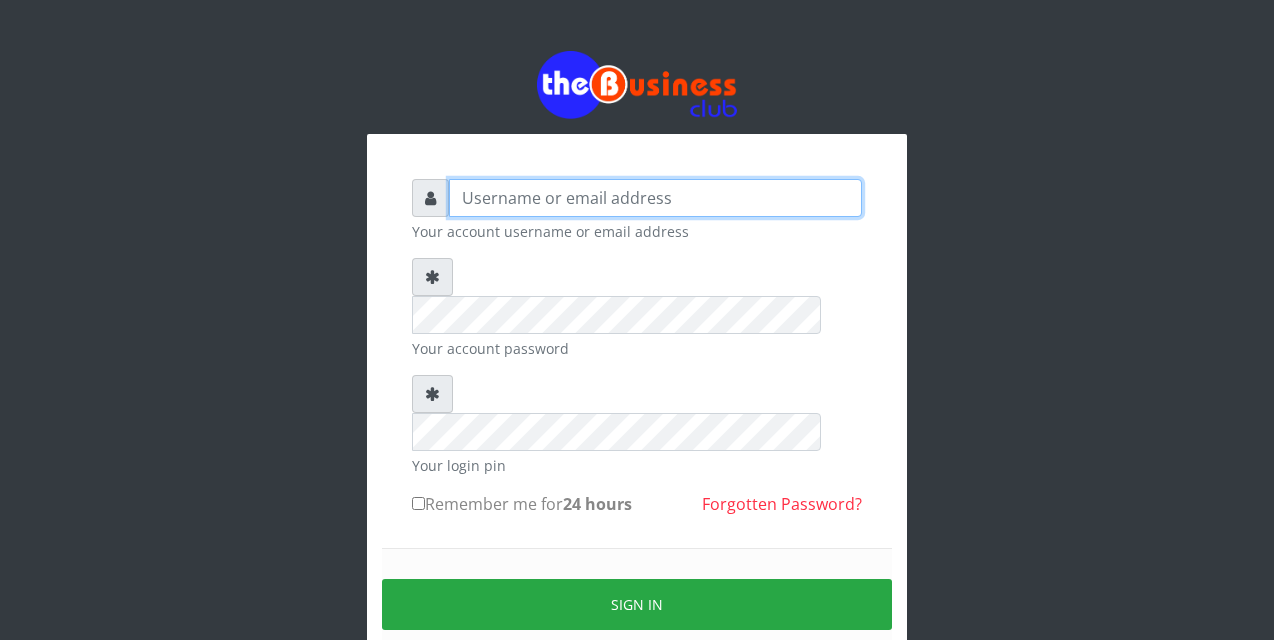 click at bounding box center [655, 198] 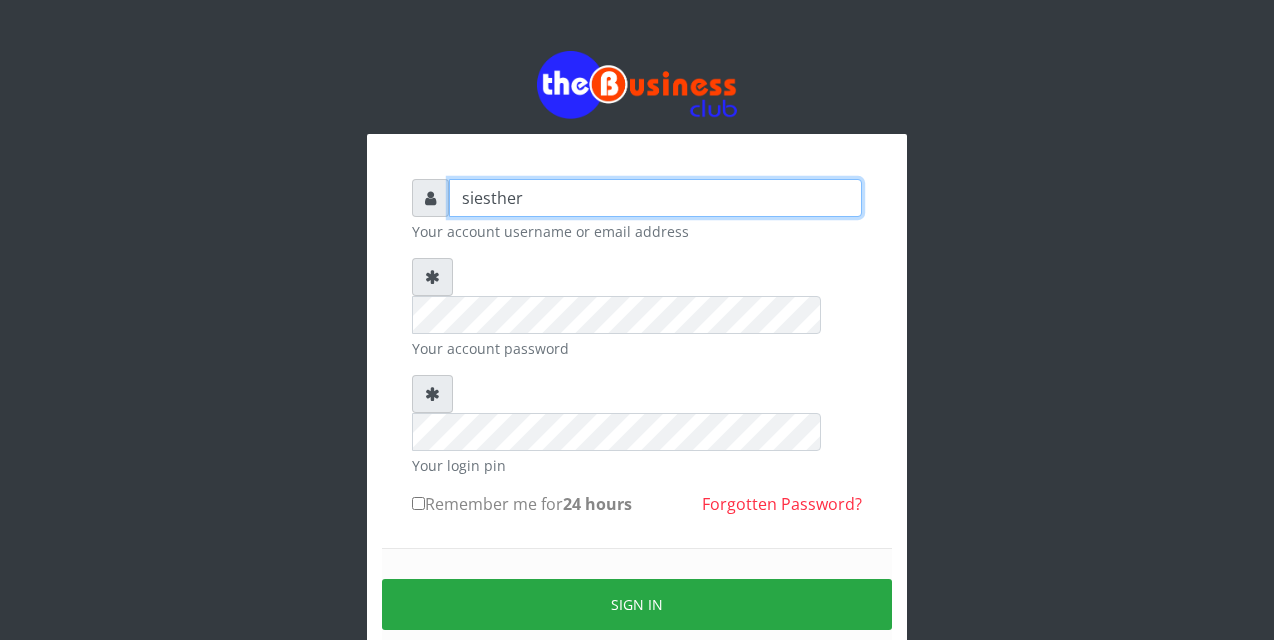 type on "siesther" 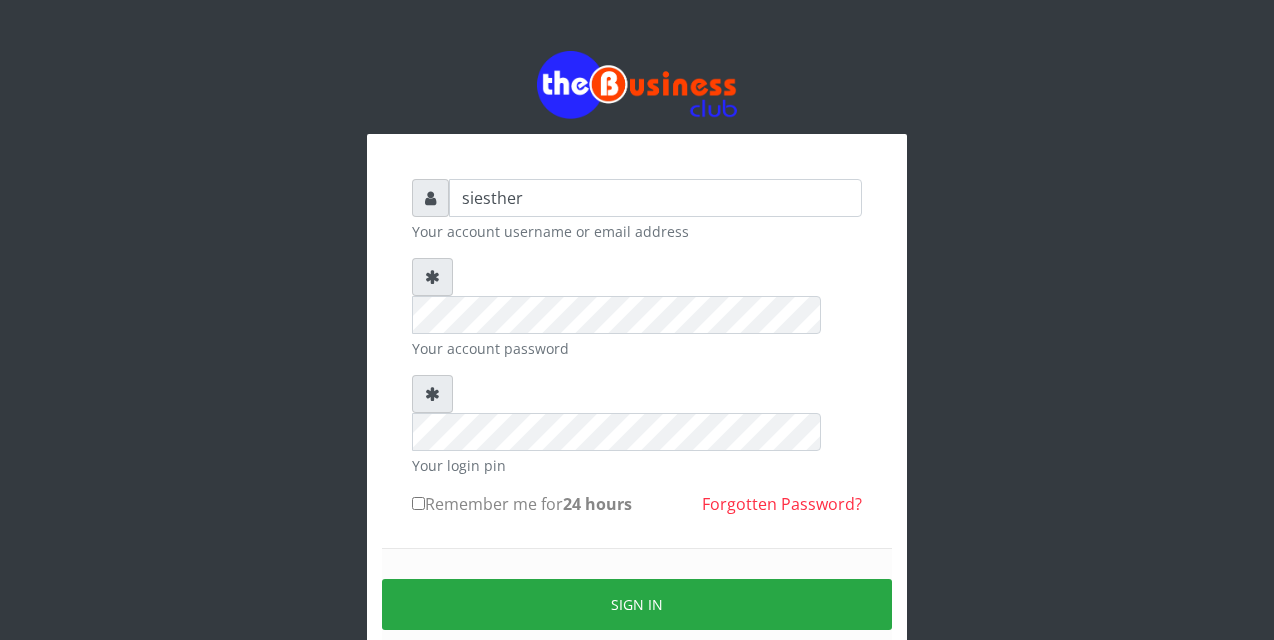 click on "Sign in" at bounding box center (637, 604) 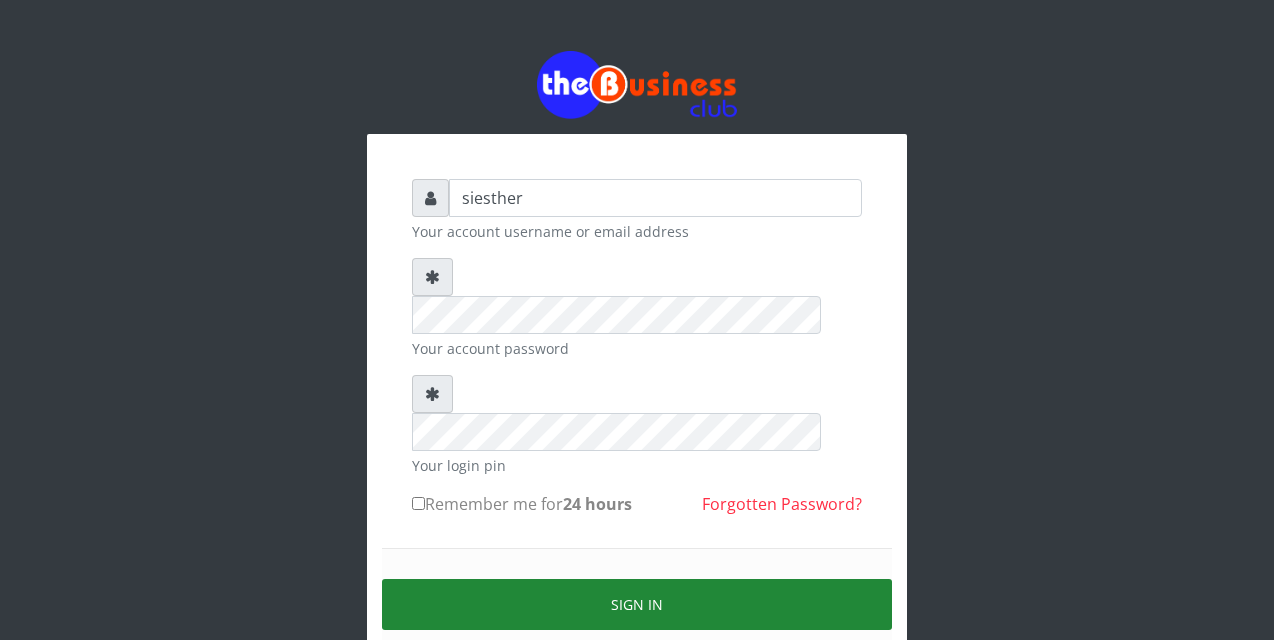 click on "Sign in" at bounding box center (637, 604) 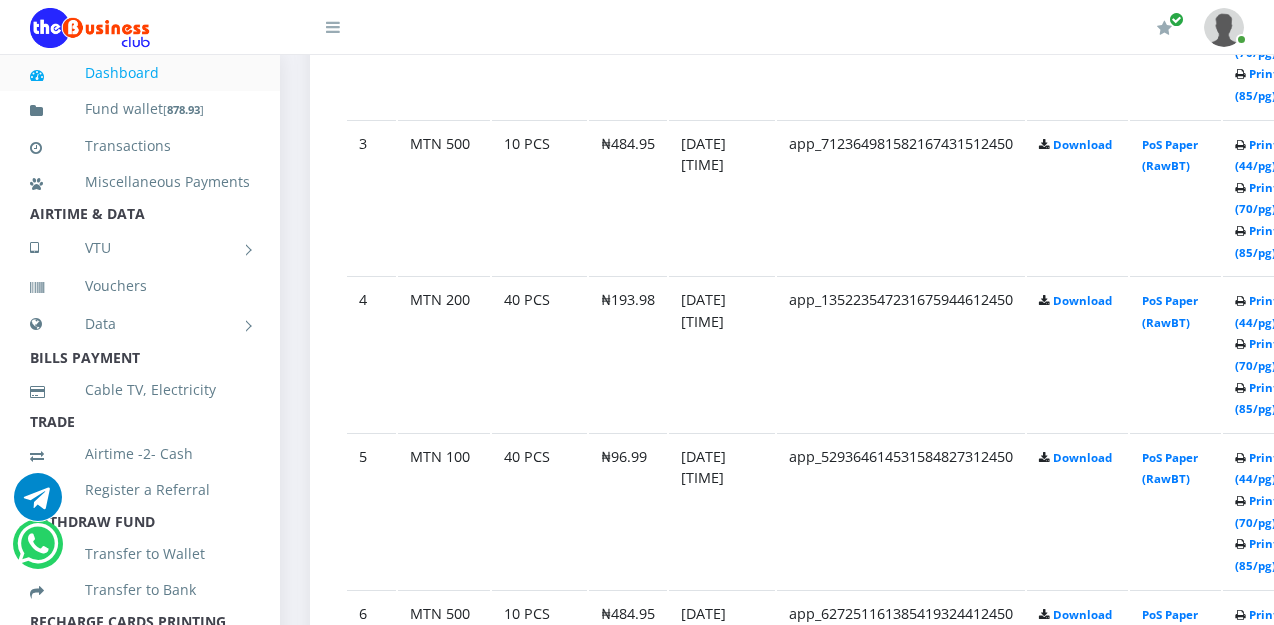 scroll, scrollTop: 1480, scrollLeft: 0, axis: vertical 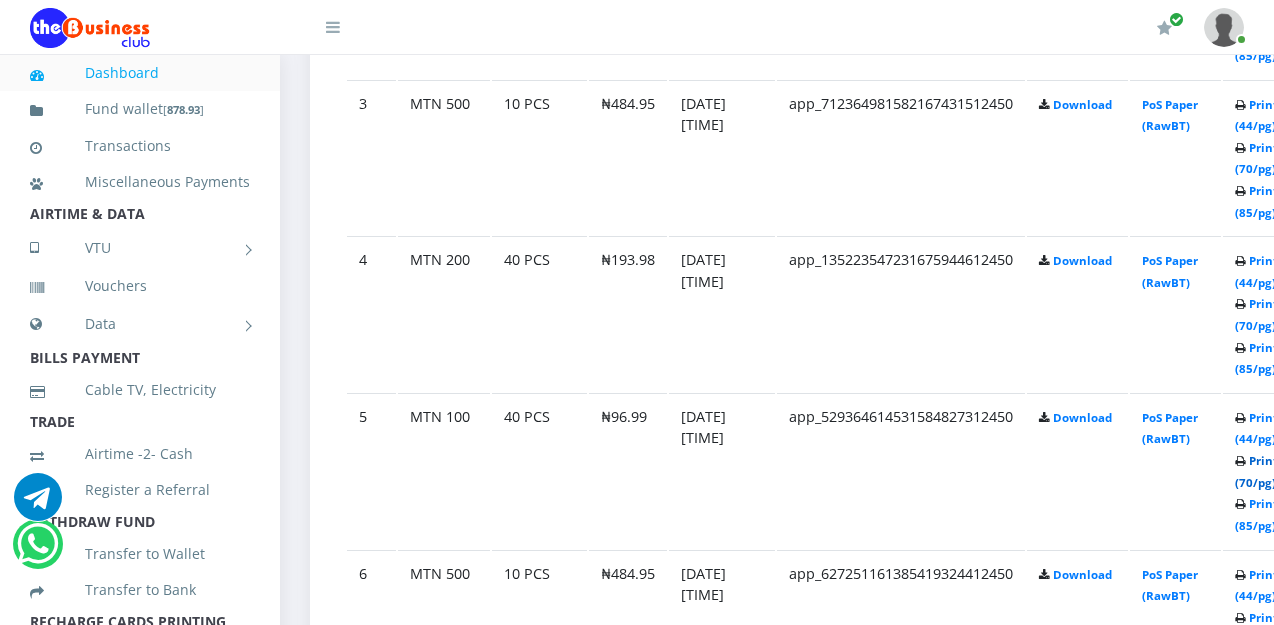 click on "Print (70/pg)" at bounding box center (1256, 471) 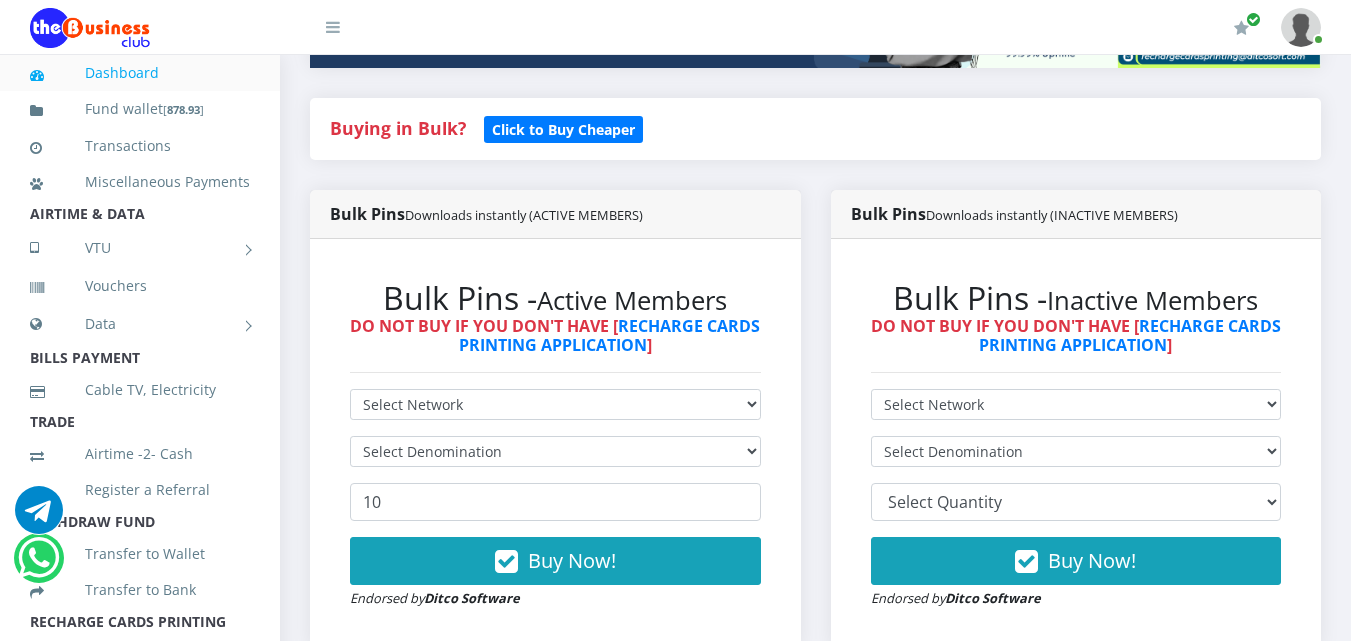 scroll, scrollTop: 410, scrollLeft: 0, axis: vertical 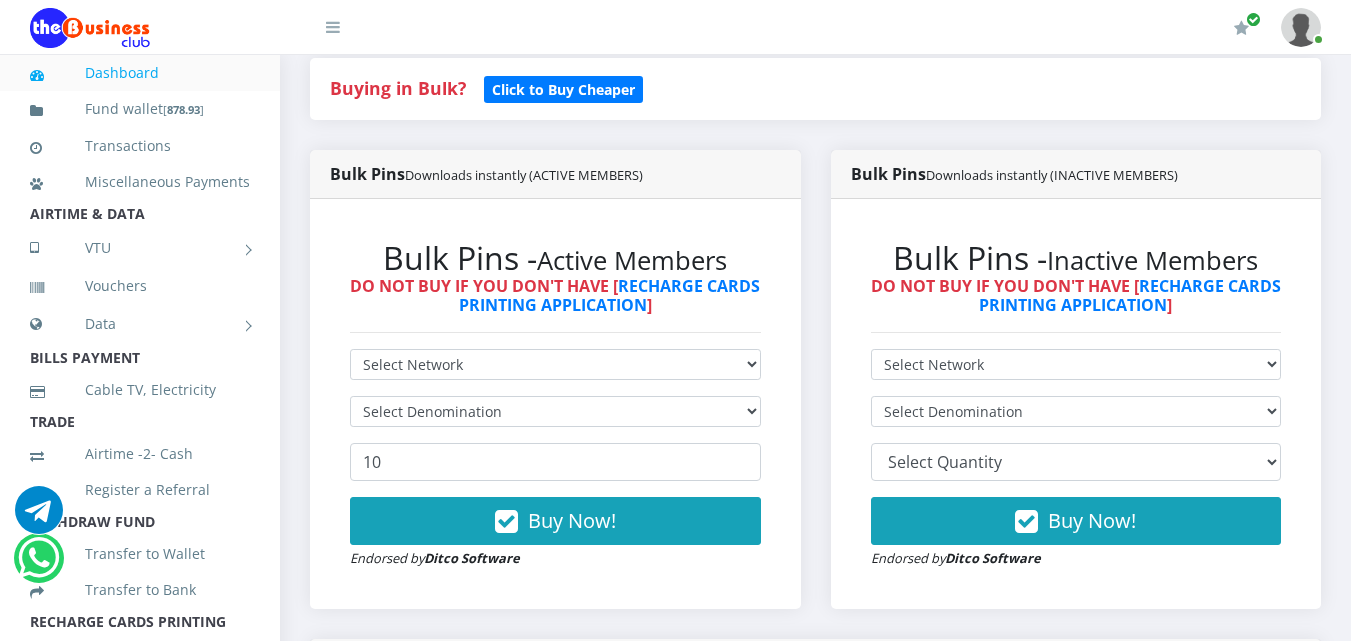 click on "Transfer to Wallet" at bounding box center [140, 554] 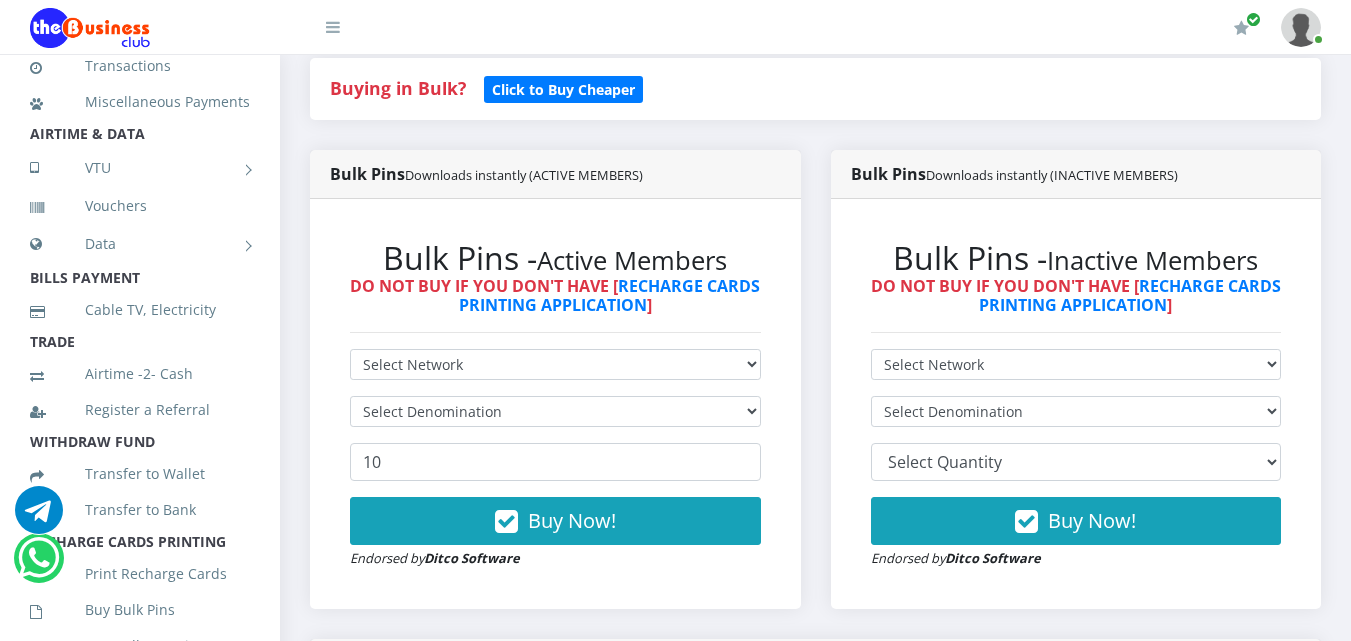 scroll, scrollTop: 120, scrollLeft: 0, axis: vertical 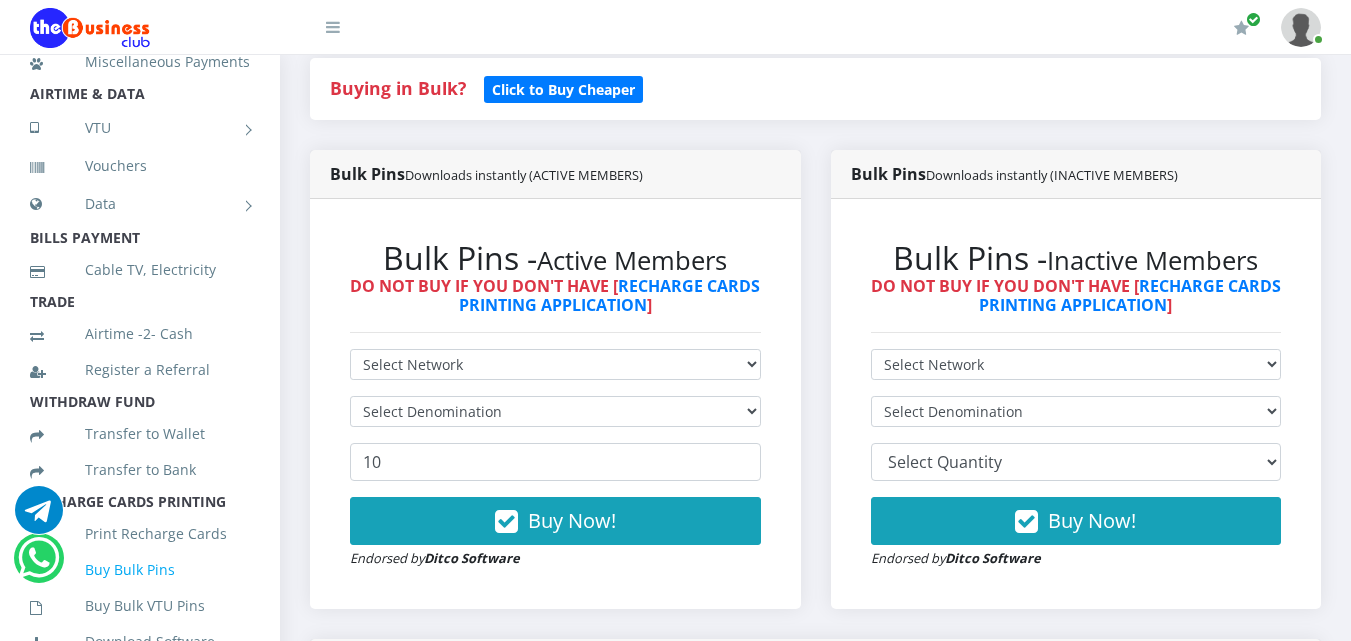 click on "Buy Bulk Pins" at bounding box center (140, 570) 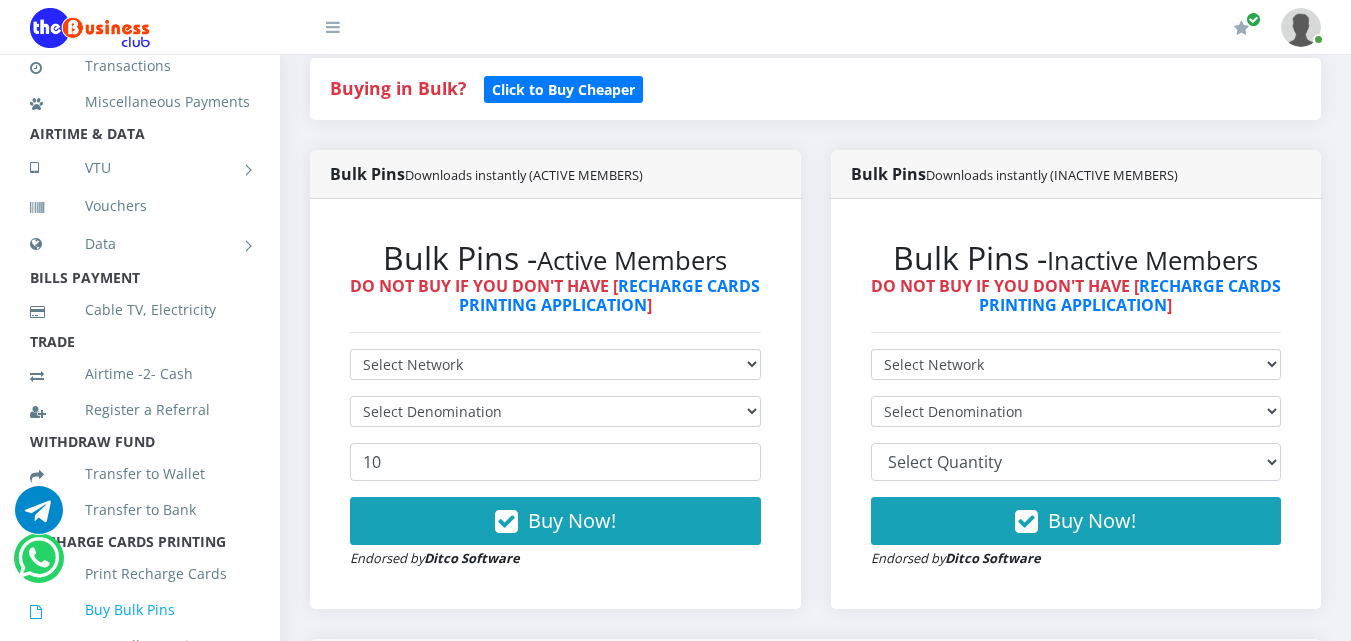 scroll, scrollTop: 40, scrollLeft: 0, axis: vertical 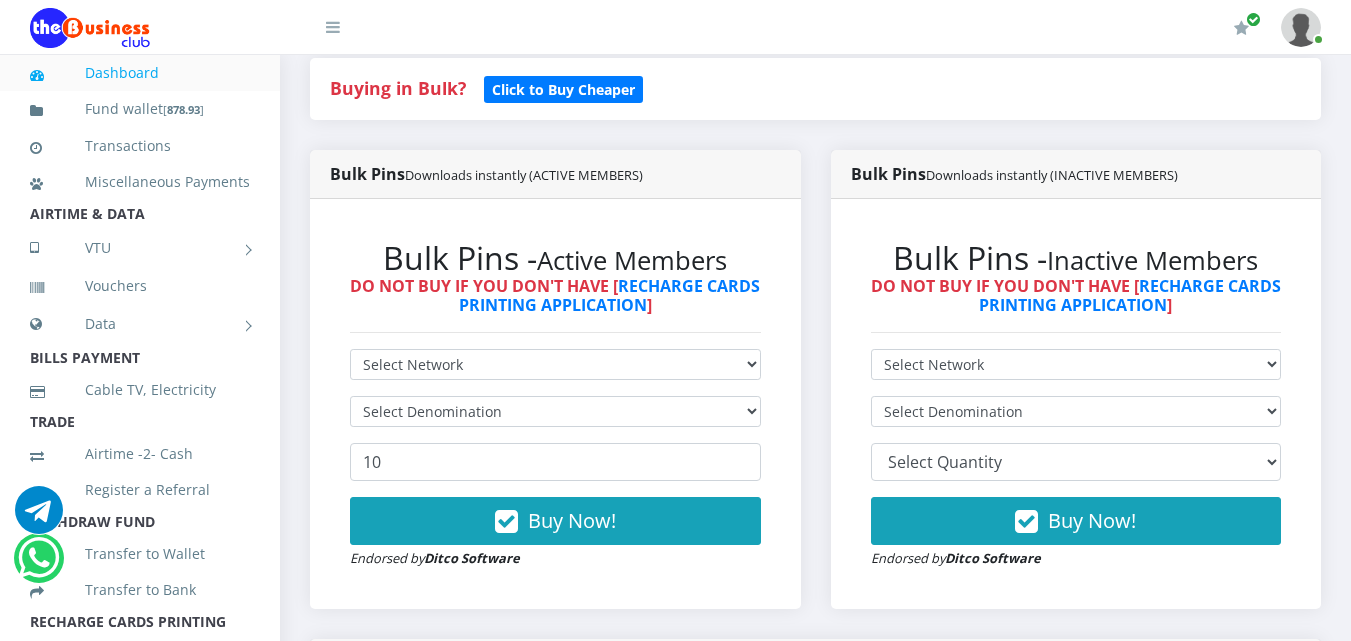 click on "Buying in Bulk?   Click to Buy Cheaper" at bounding box center [815, 89] 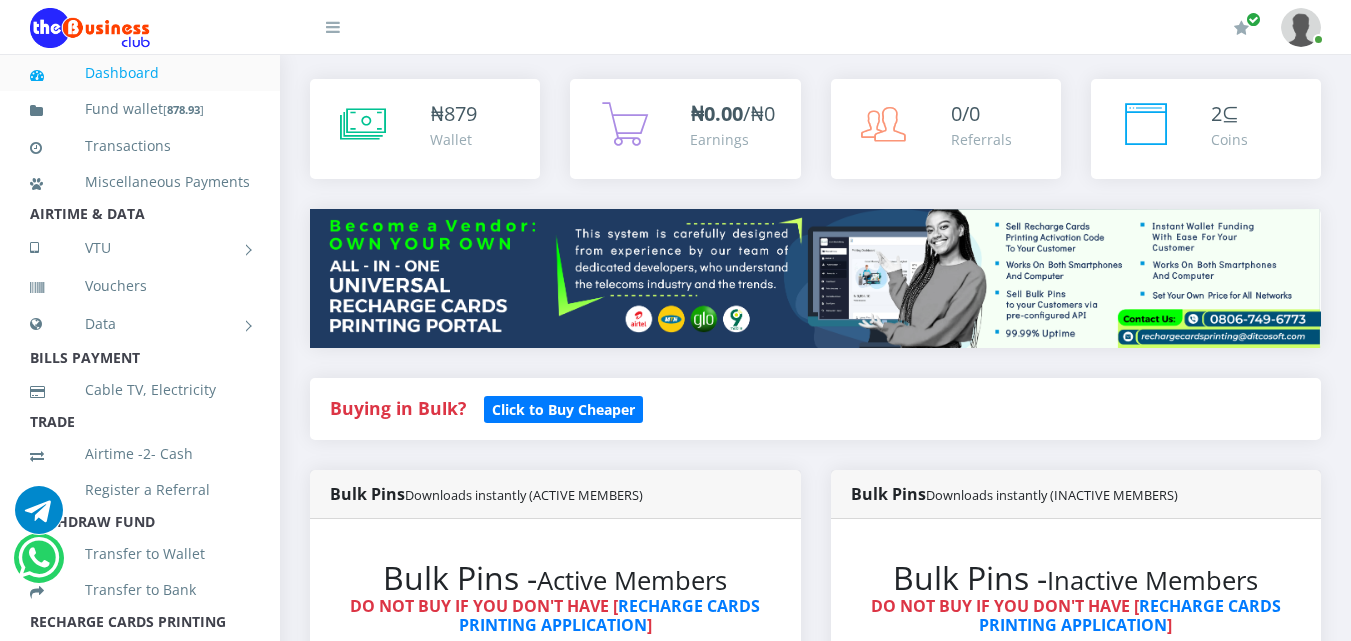 scroll, scrollTop: 50, scrollLeft: 0, axis: vertical 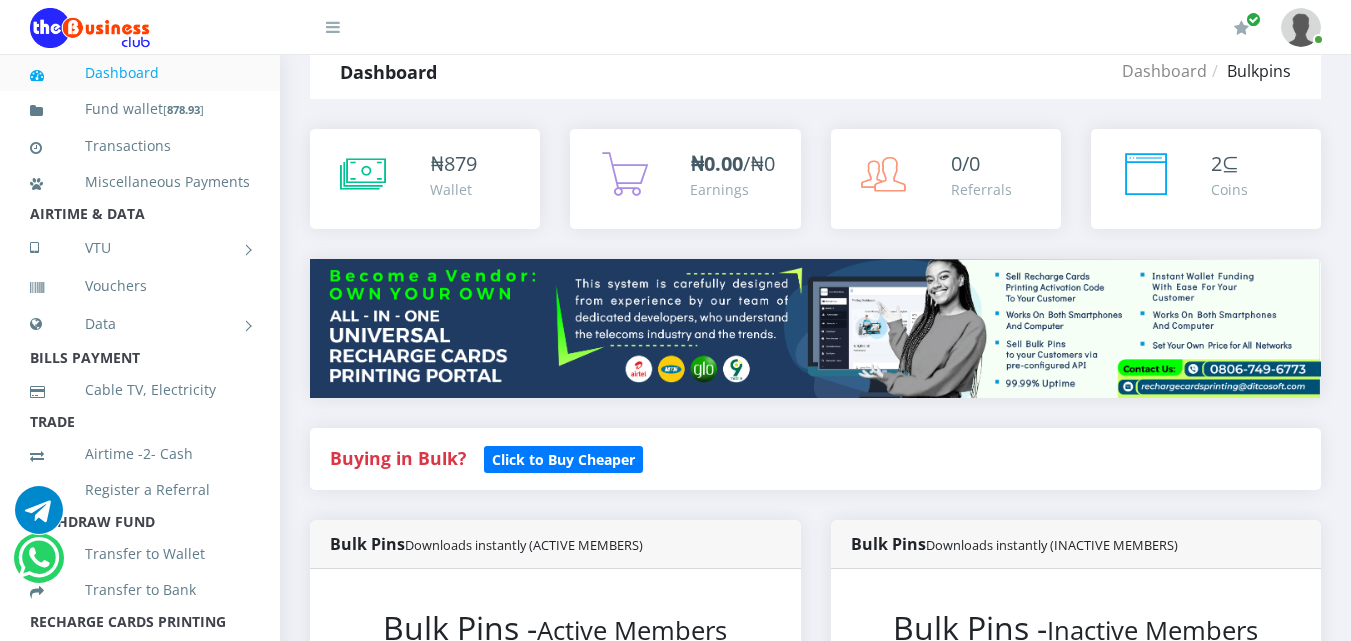 click on "Airtime -2- Cash" at bounding box center [140, 454] 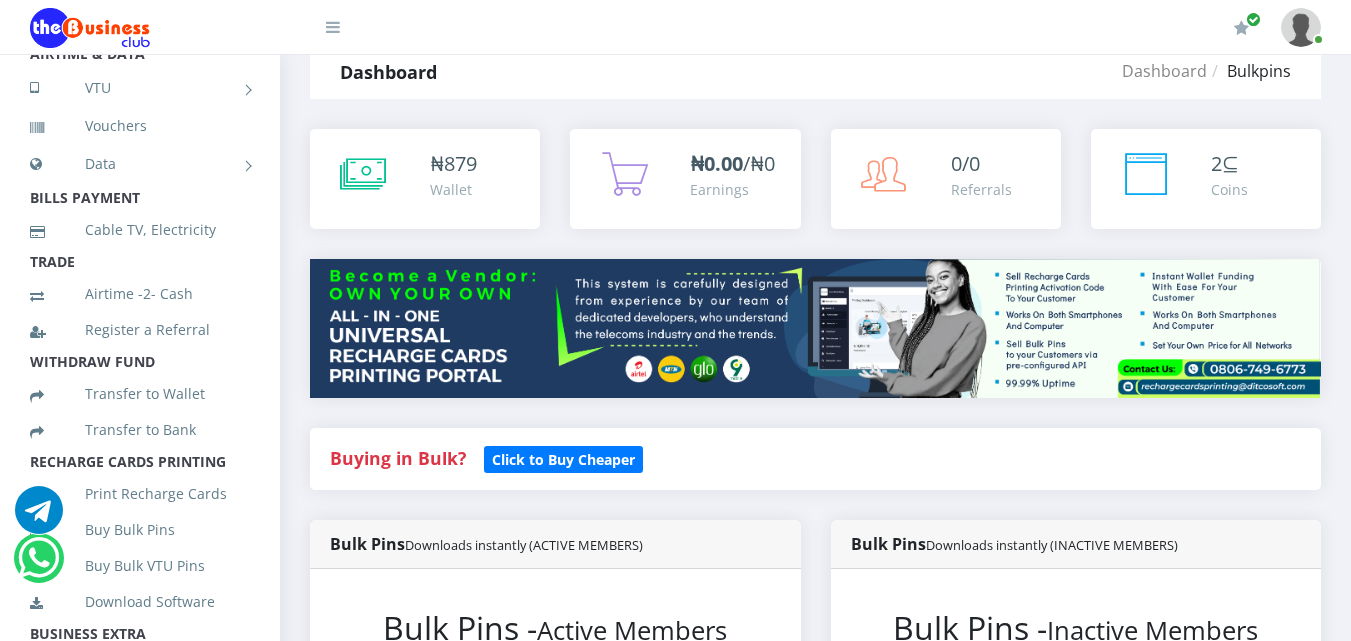 scroll, scrollTop: 200, scrollLeft: 0, axis: vertical 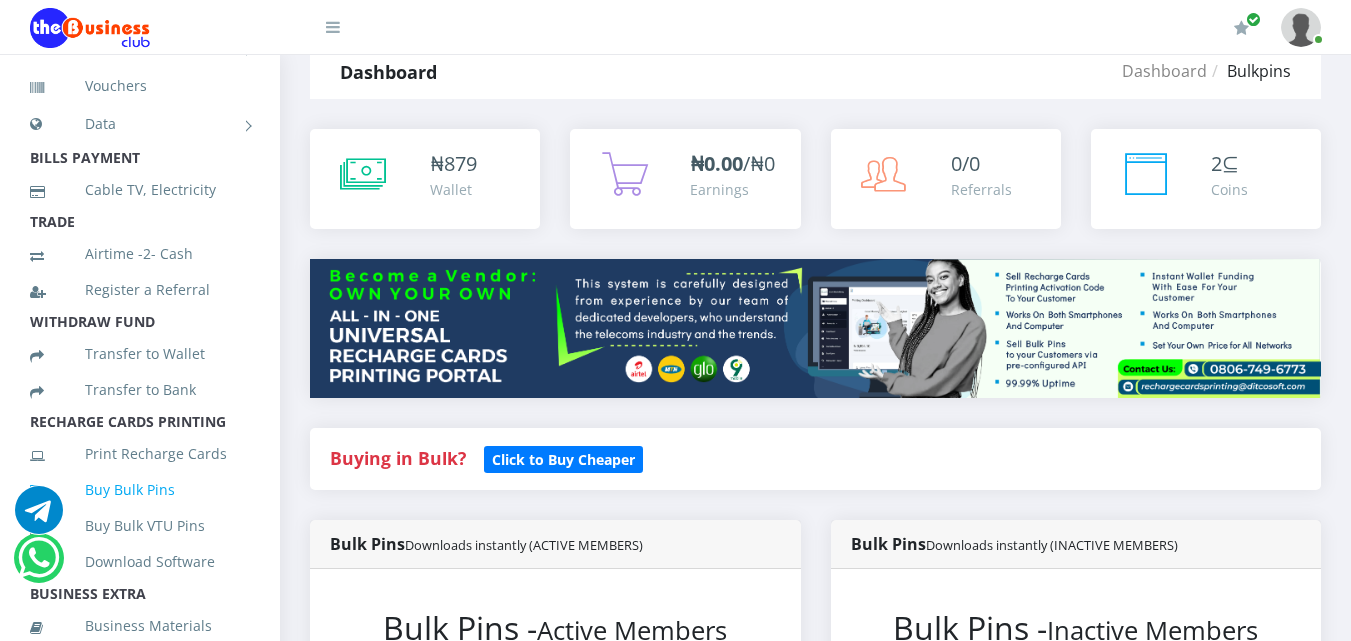click on "Buy Bulk Pins" at bounding box center (140, 490) 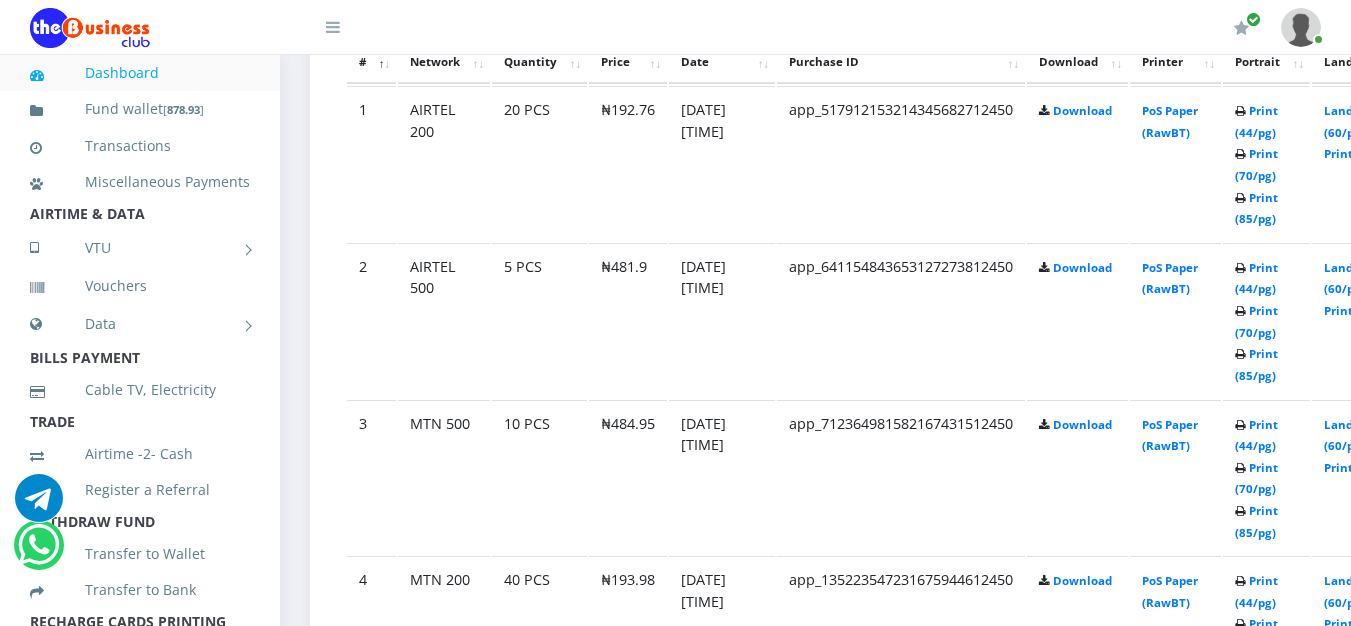 scroll, scrollTop: 1200, scrollLeft: 0, axis: vertical 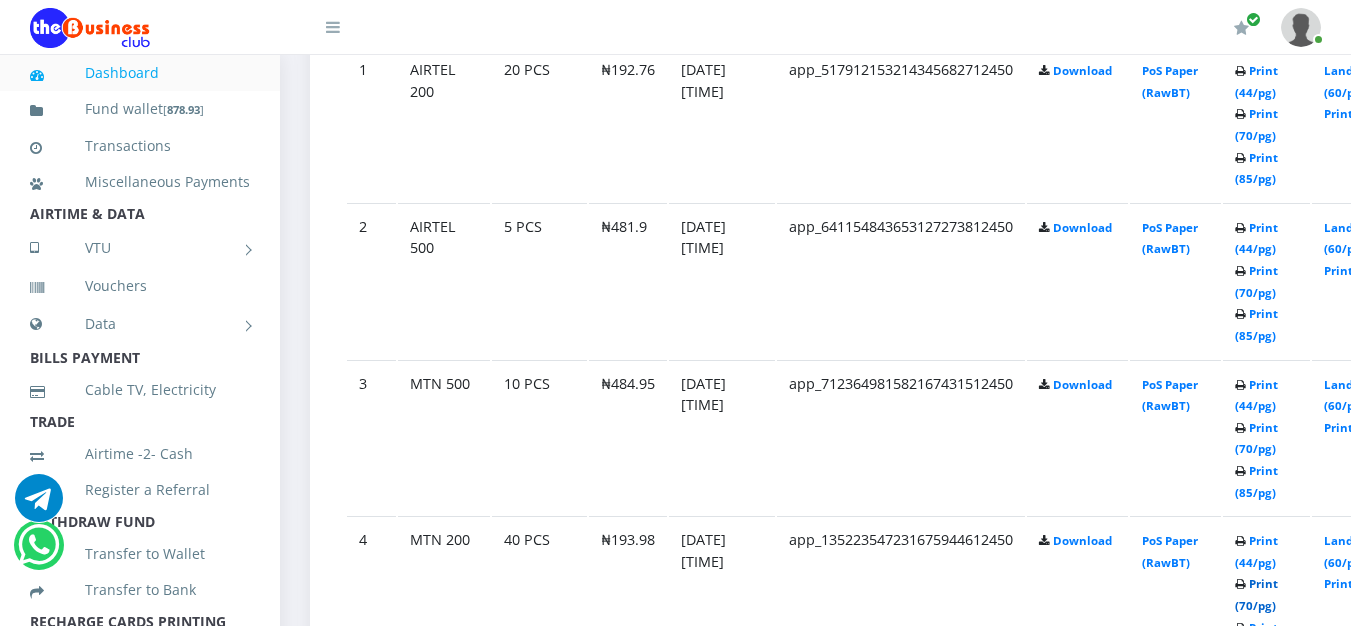 click on "Print (70/pg)" at bounding box center [1256, 594] 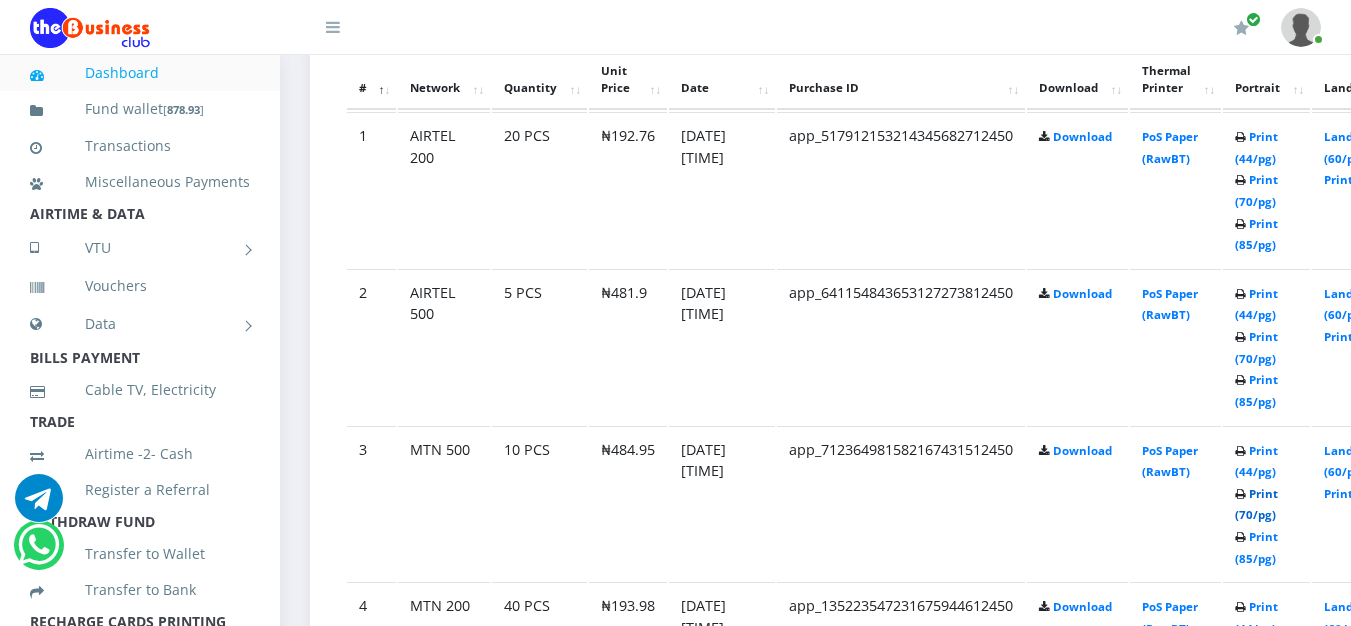 scroll, scrollTop: 1200, scrollLeft: 0, axis: vertical 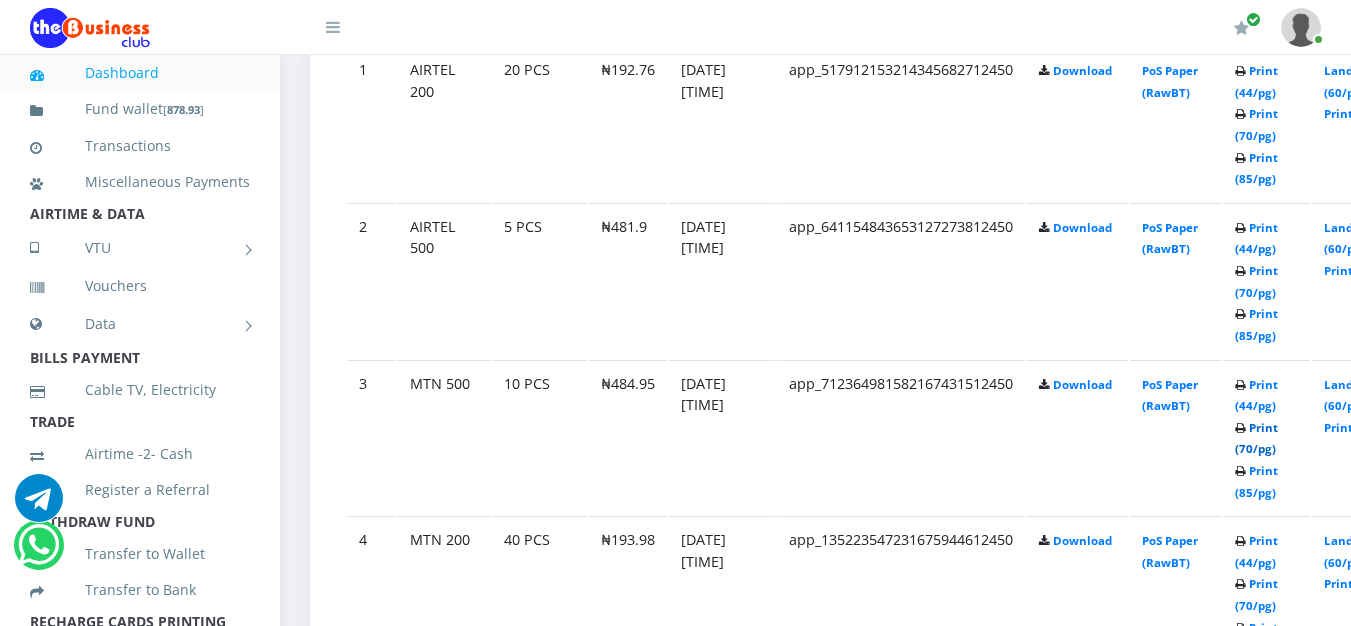 click on "Print (70/pg)" at bounding box center [1256, 438] 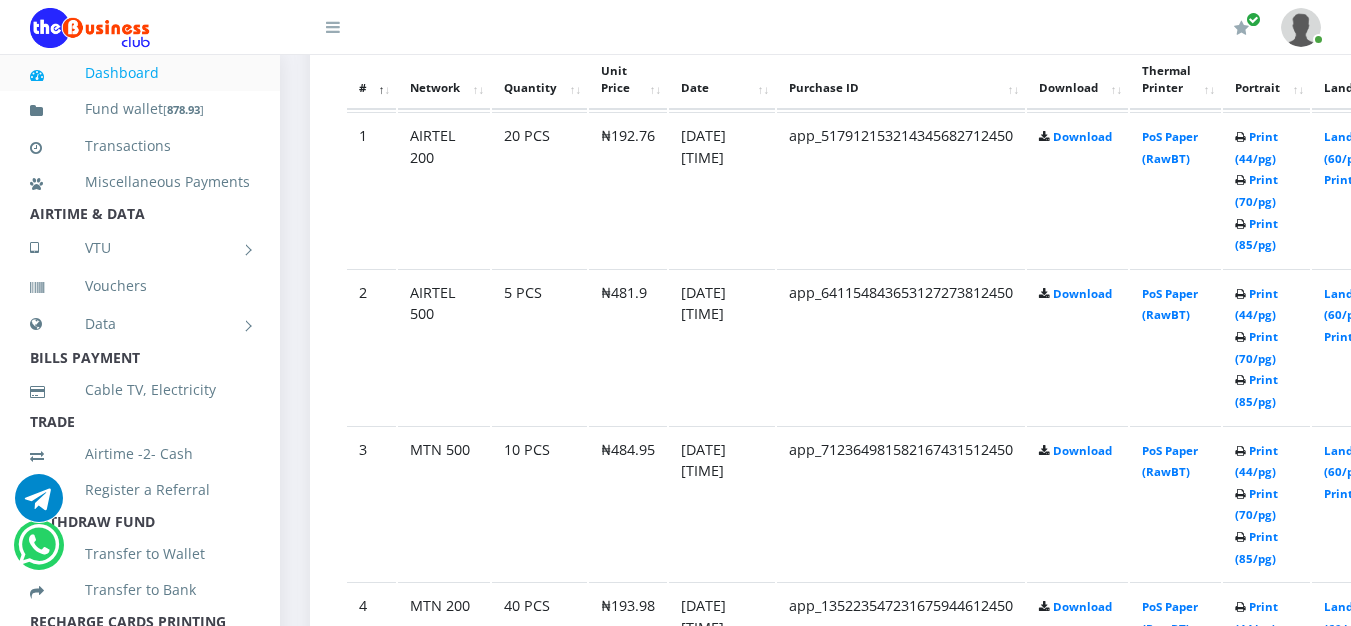 scroll, scrollTop: 1200, scrollLeft: 0, axis: vertical 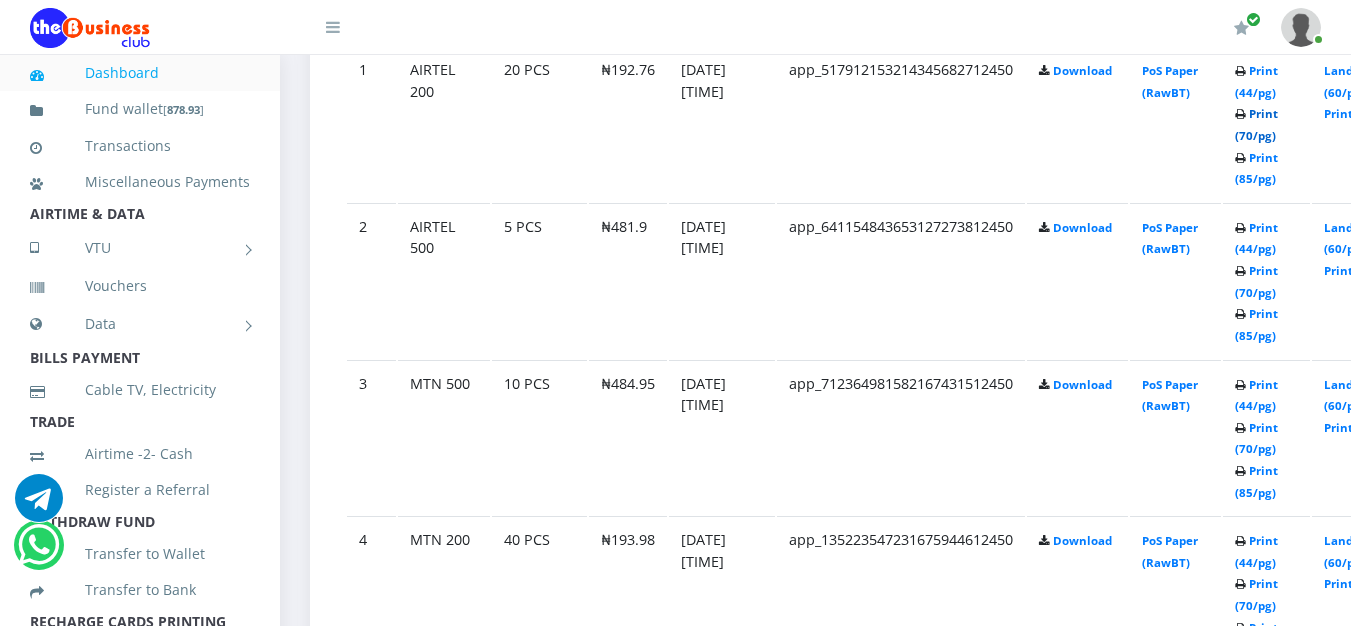 click on "Print (70/pg)" at bounding box center [1256, 124] 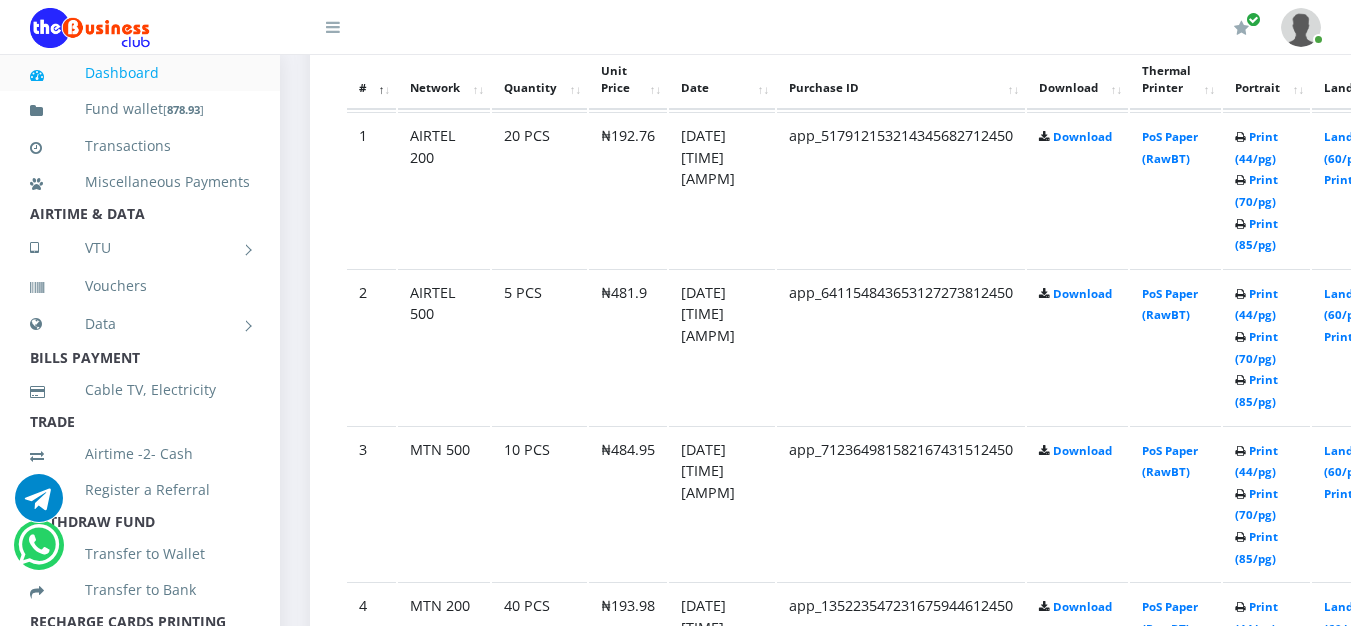 scroll, scrollTop: 1200, scrollLeft: 0, axis: vertical 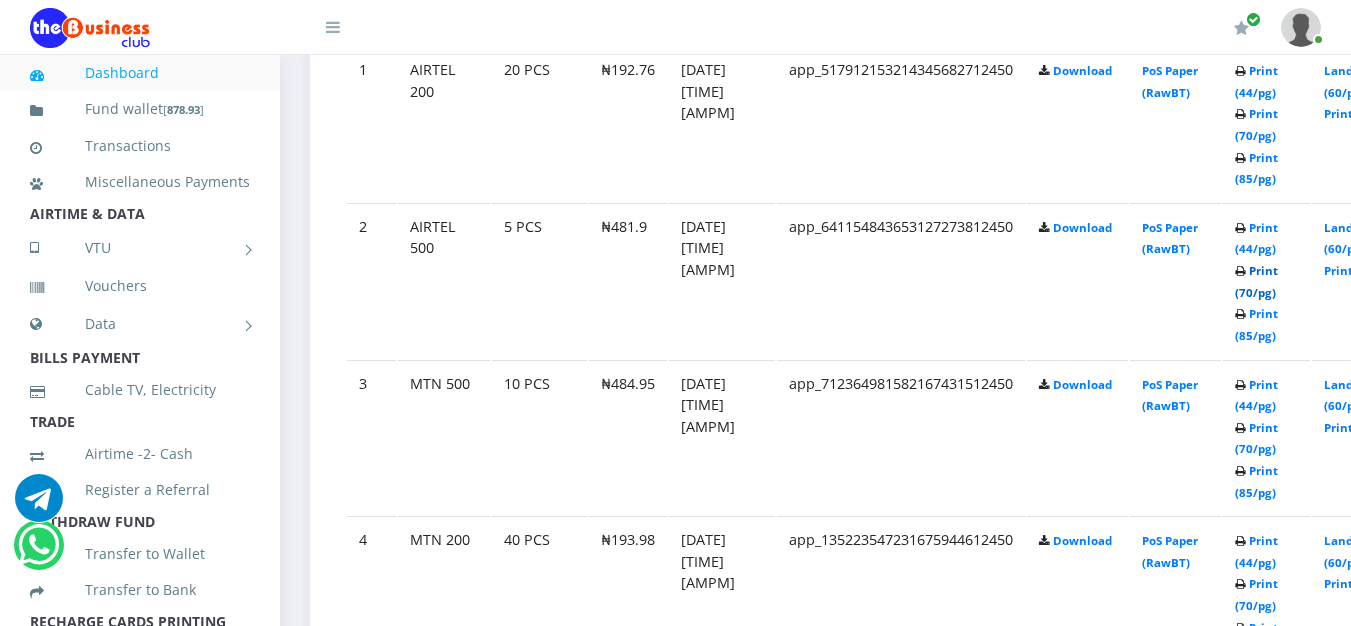 click on "Print (70/pg)" at bounding box center [1256, 281] 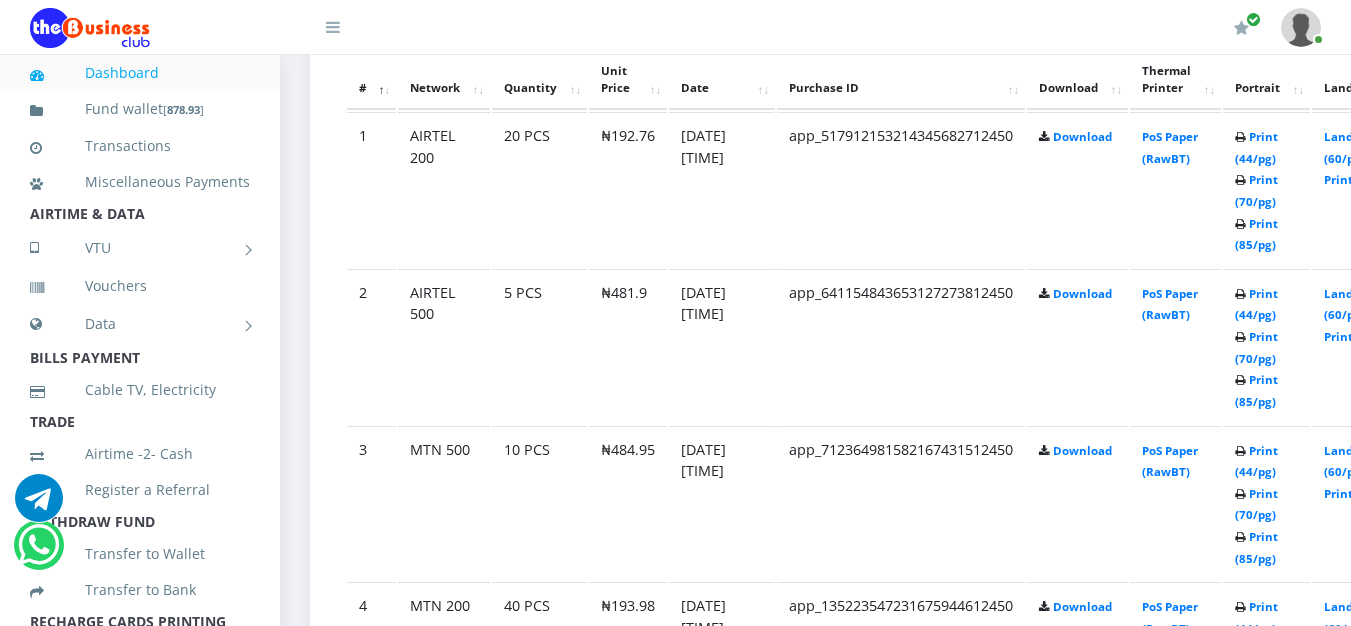 scroll, scrollTop: 1200, scrollLeft: 0, axis: vertical 